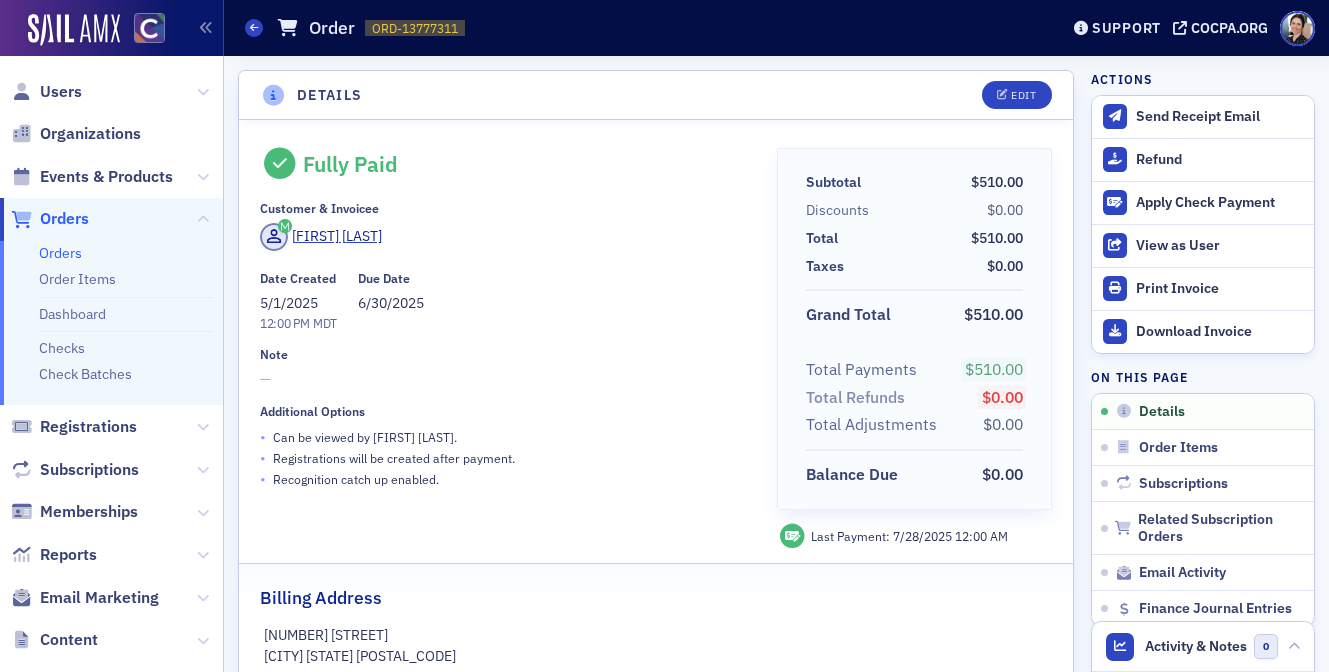 scroll, scrollTop: 0, scrollLeft: 0, axis: both 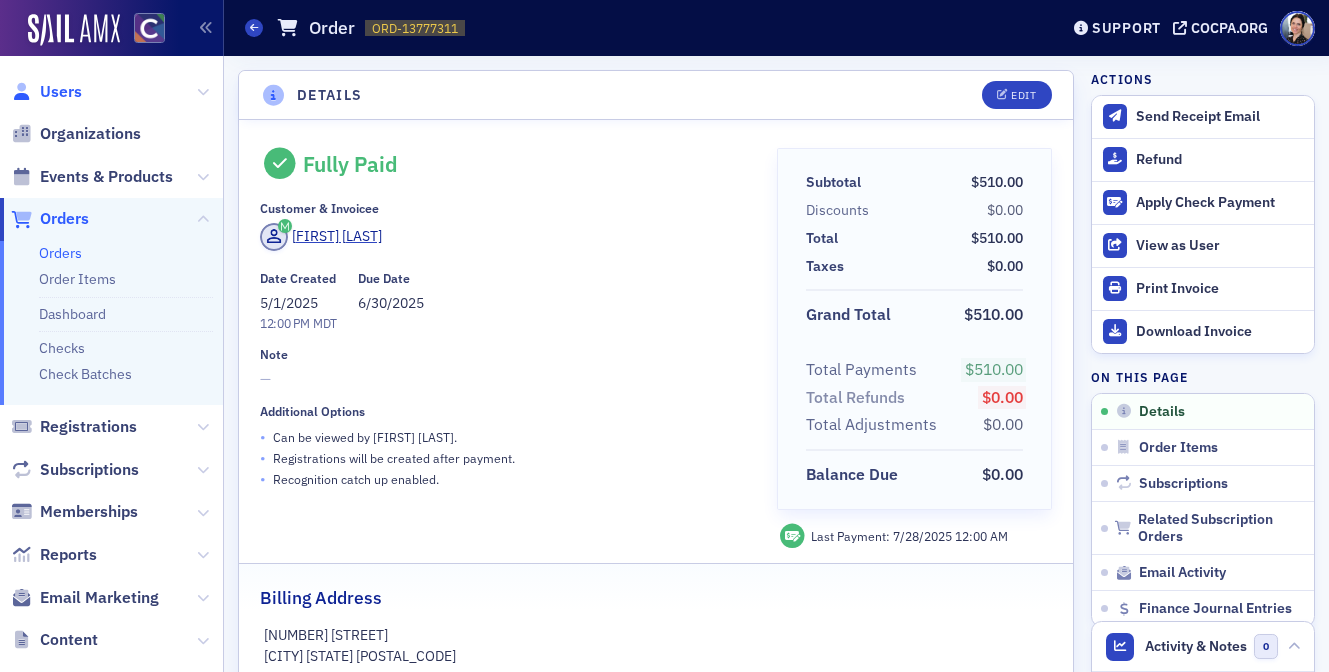 click on "Users" 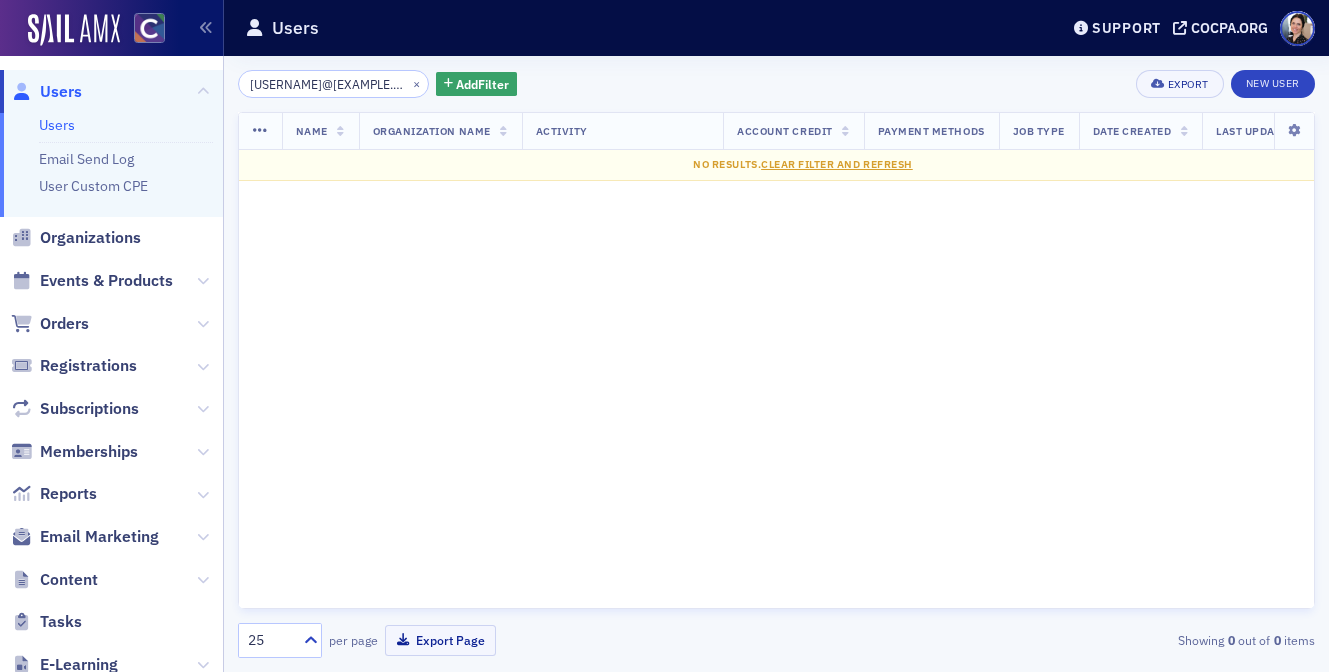 type on "[USERNAME]@[EXAMPLE.COM]" 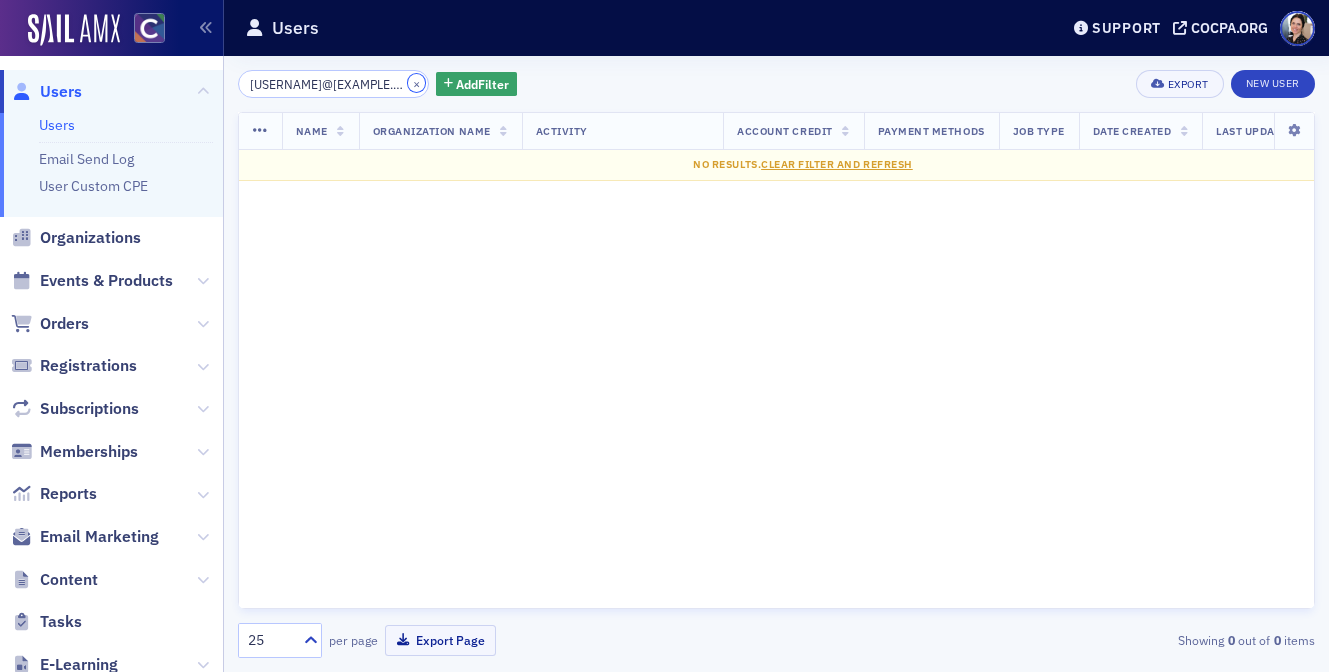 drag, startPoint x: 393, startPoint y: 86, endPoint x: 350, endPoint y: 85, distance: 43.011627 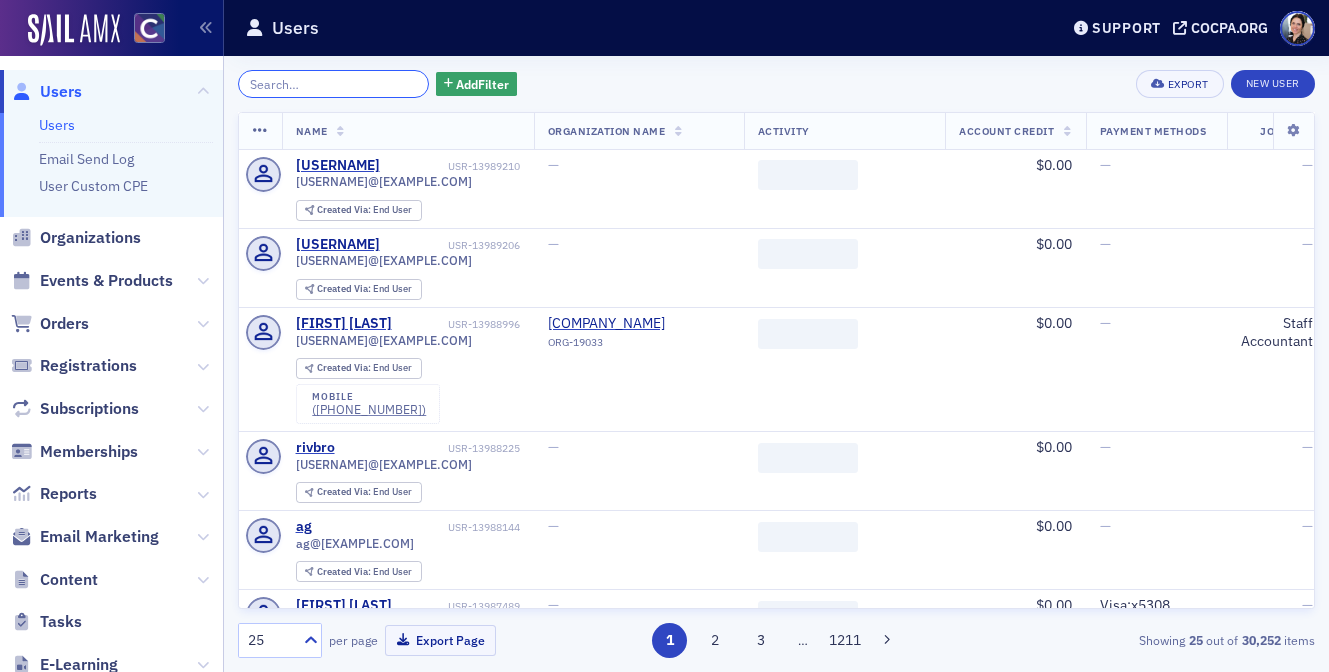 paste on "[USERNAME]@[EXAMPLE.COM]" 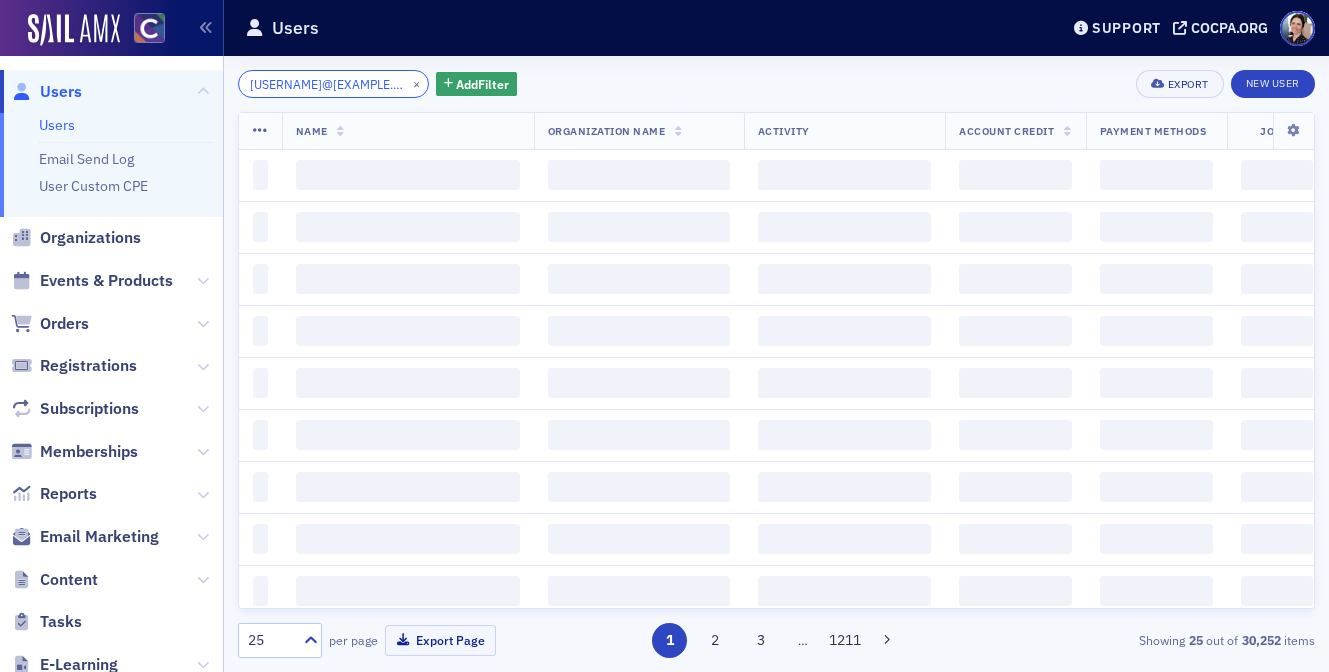 scroll, scrollTop: 0, scrollLeft: 20, axis: horizontal 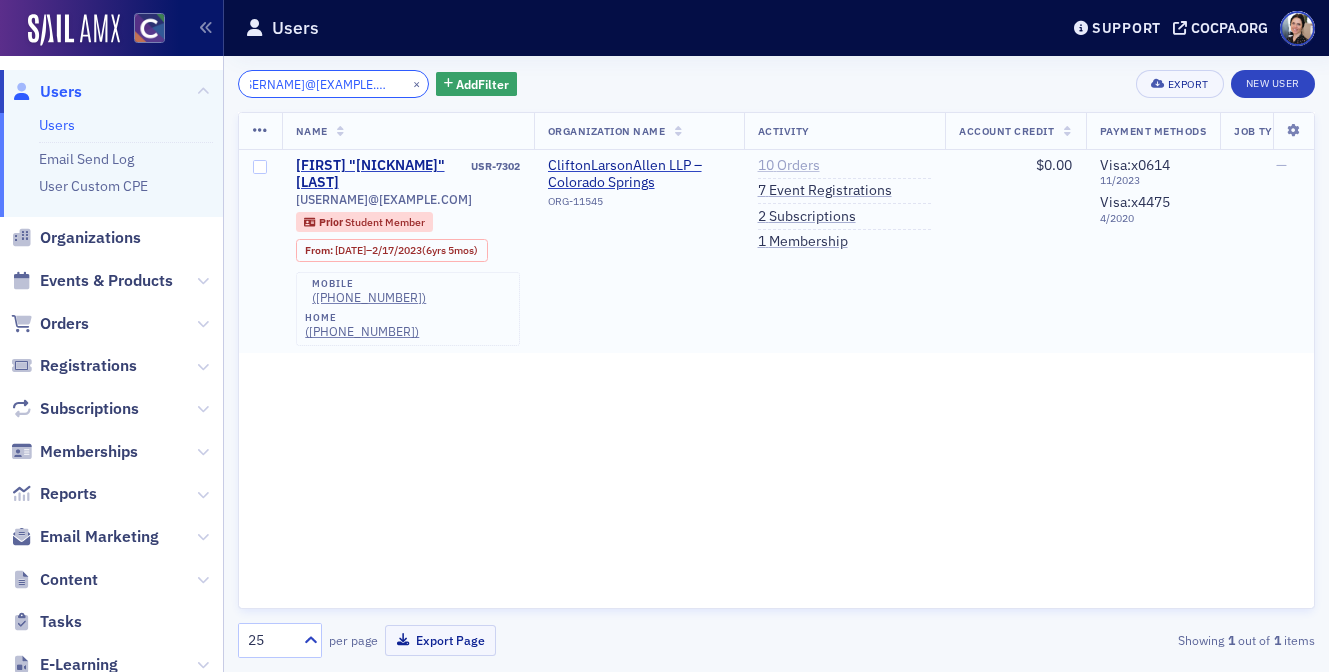 type on "[USERNAME]@[EXAMPLE.COM]" 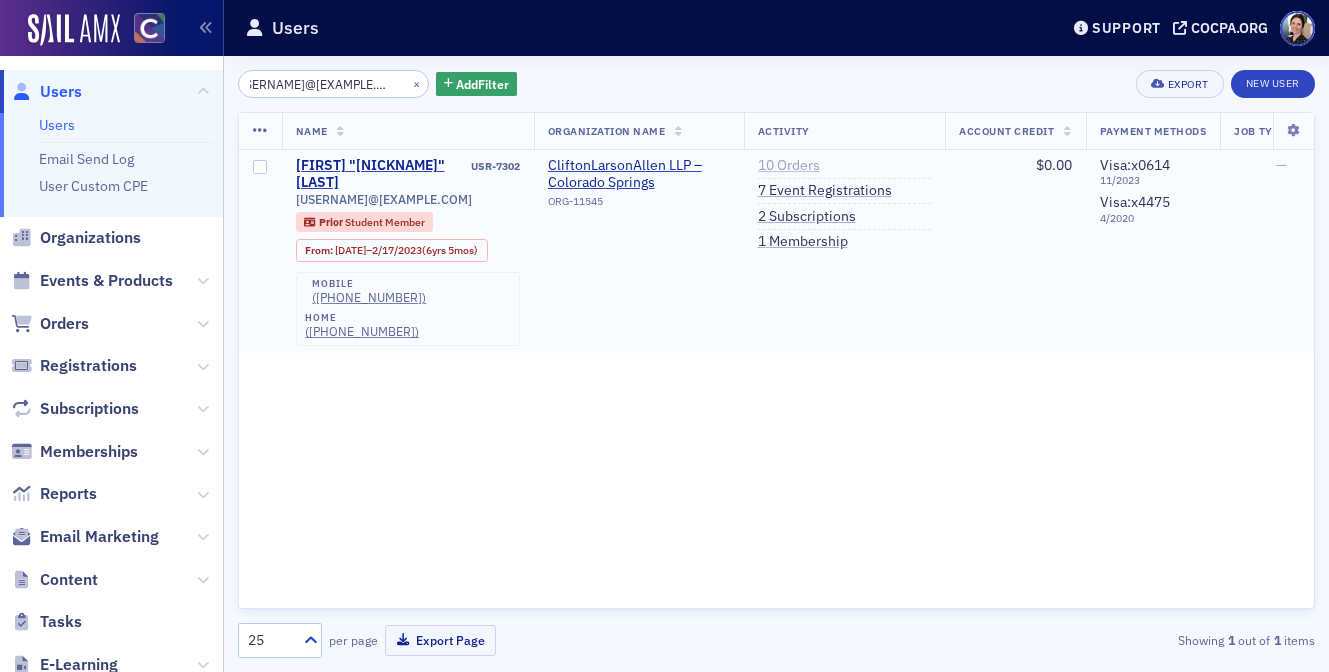 click on "10   Orders" 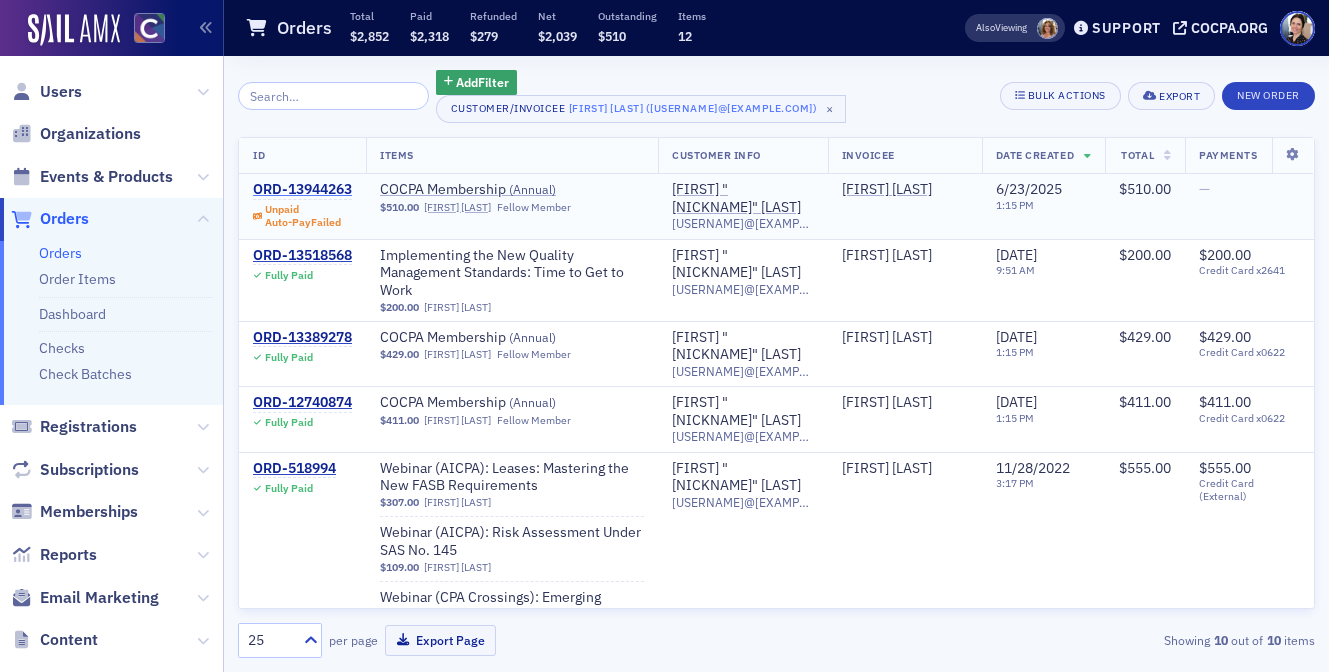 click on "ORD-13944263" 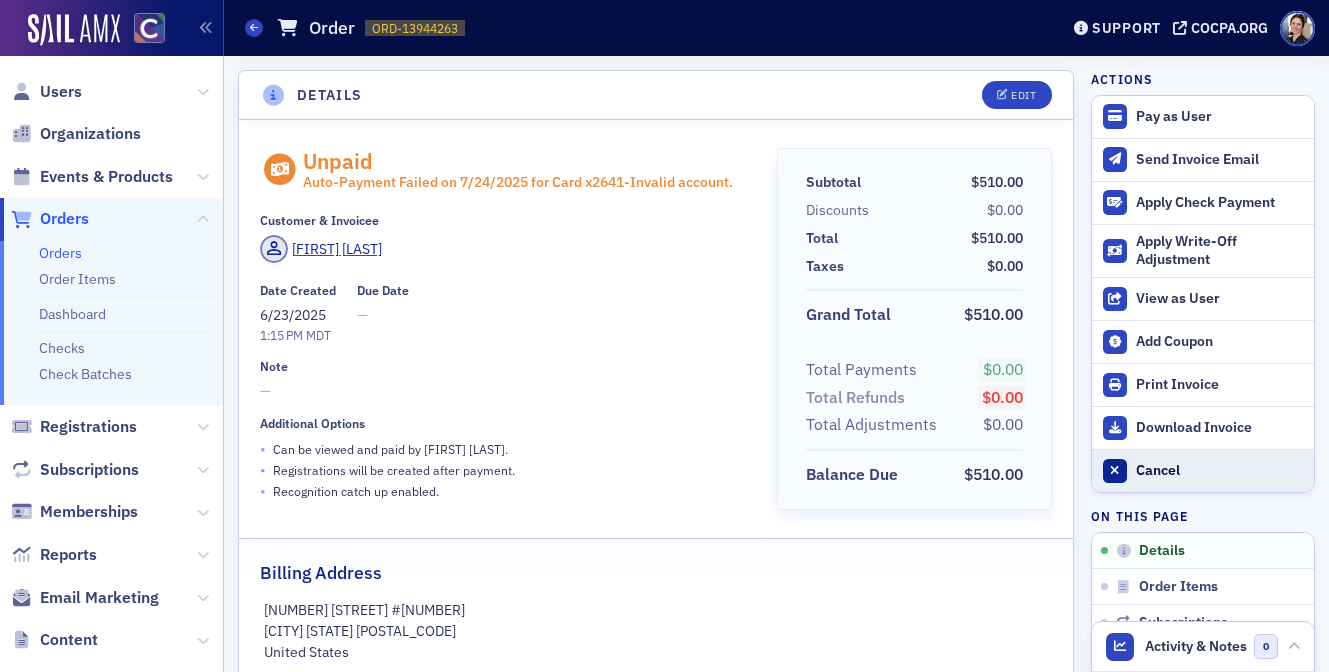 click on "Cancel" 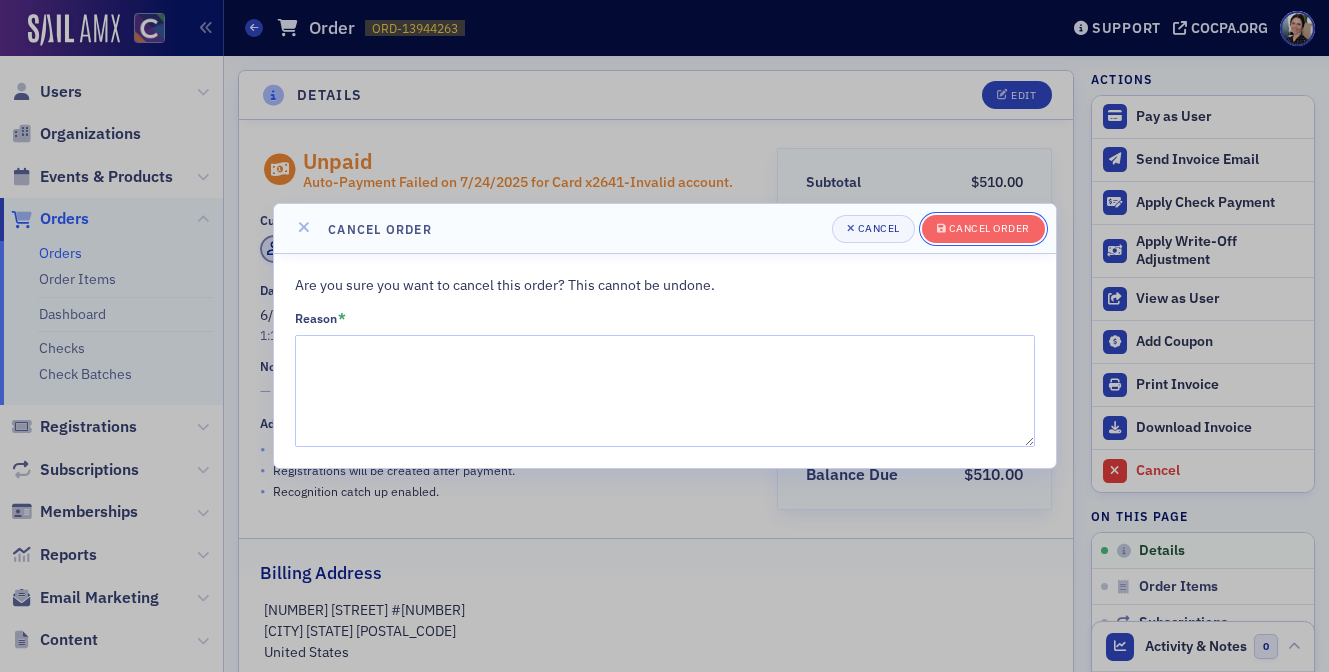 drag, startPoint x: 971, startPoint y: 230, endPoint x: 812, endPoint y: 253, distance: 160.6549 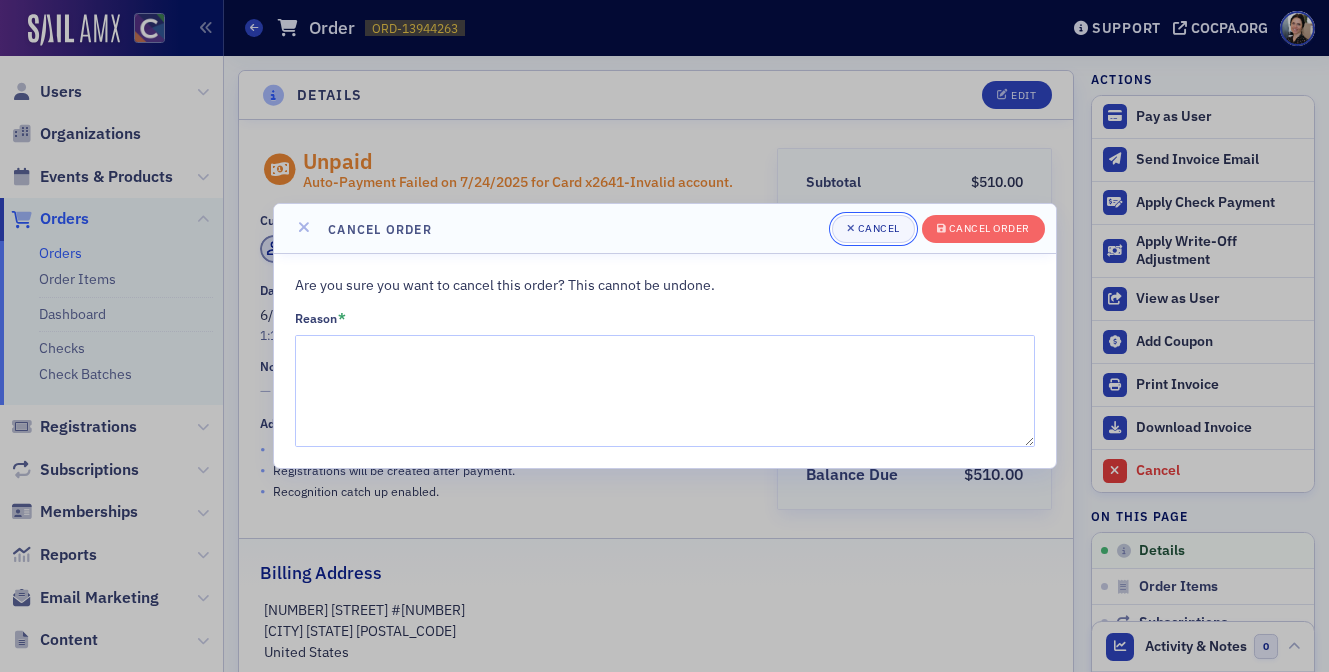 drag, startPoint x: 877, startPoint y: 234, endPoint x: 342, endPoint y: 153, distance: 541.09705 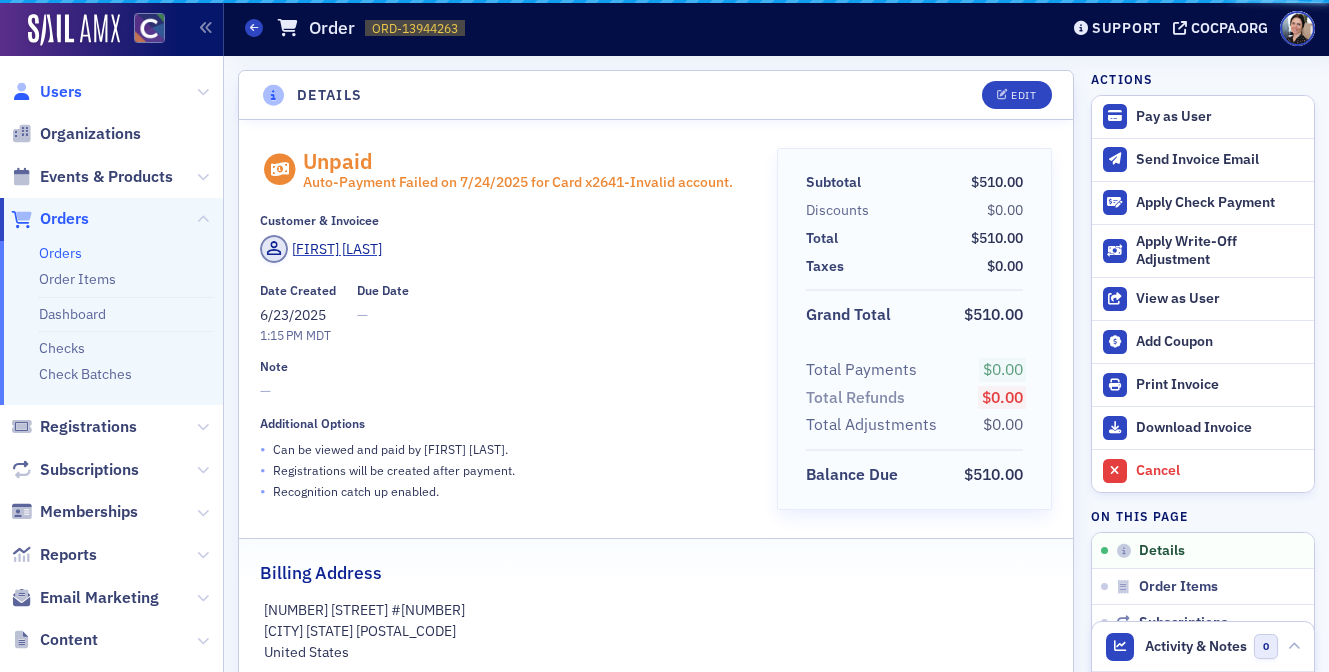 drag, startPoint x: 62, startPoint y: 91, endPoint x: 75, endPoint y: 90, distance: 13.038404 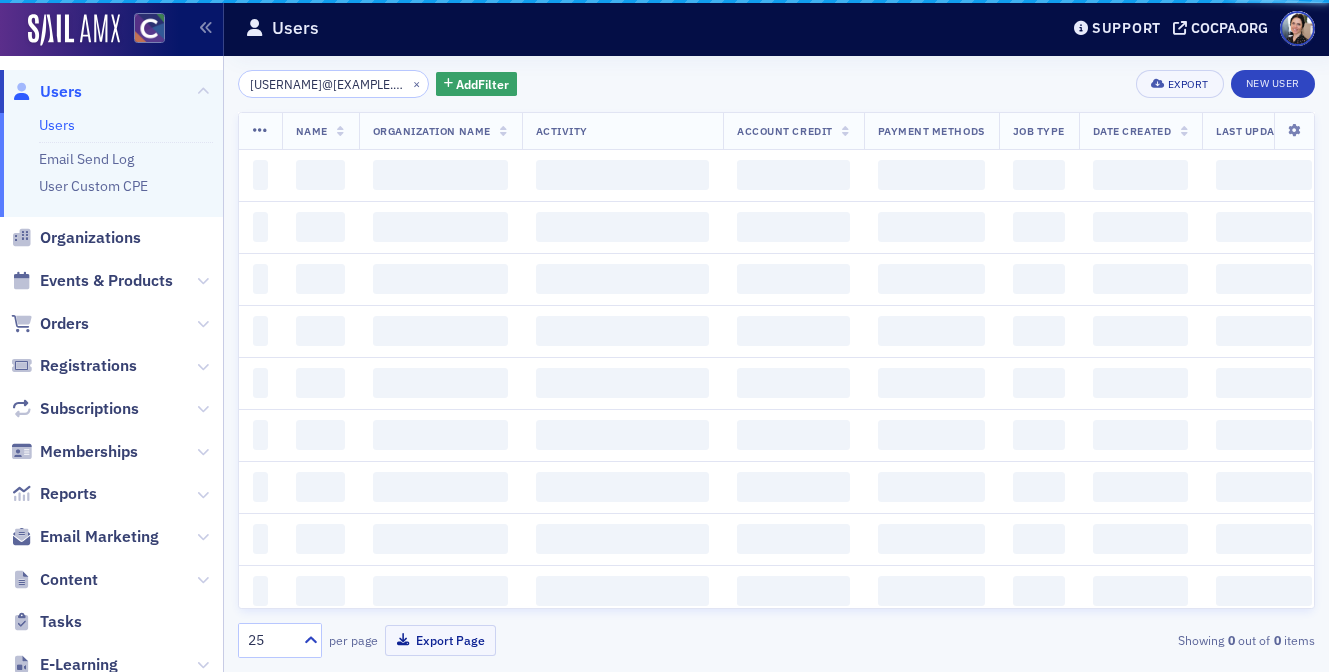 scroll, scrollTop: 0, scrollLeft: 20, axis: horizontal 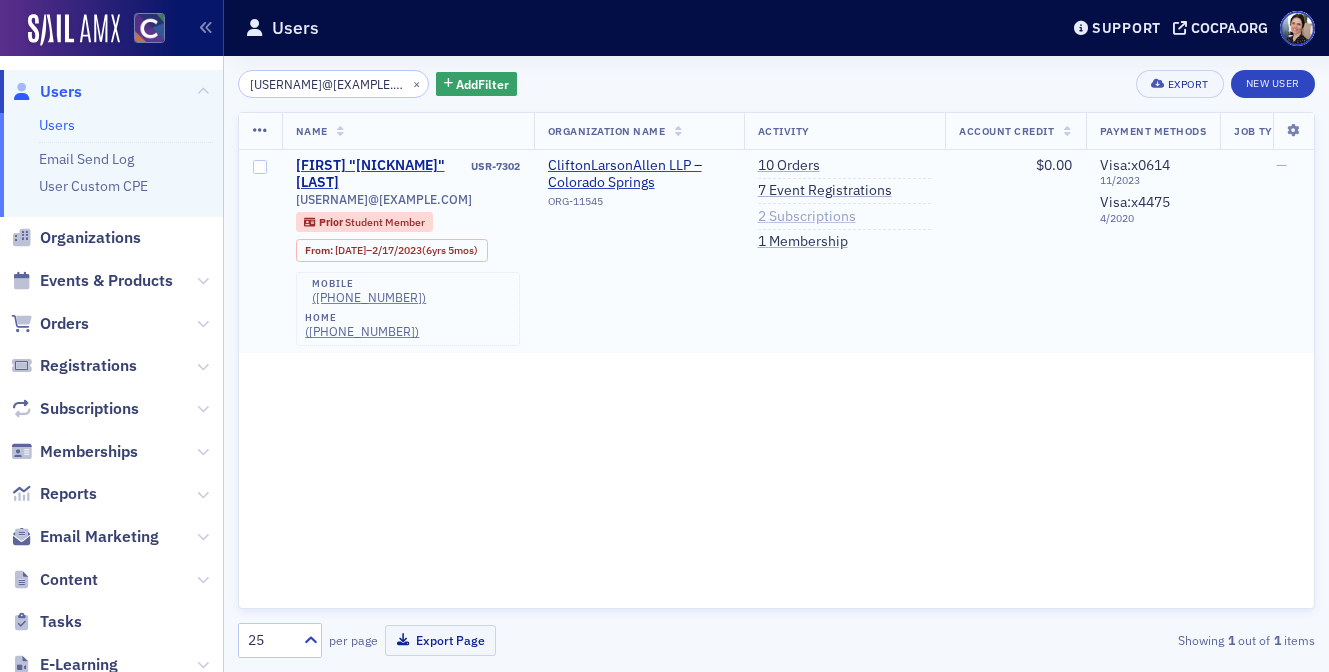 drag, startPoint x: 825, startPoint y: 216, endPoint x: 794, endPoint y: 214, distance: 31.06445 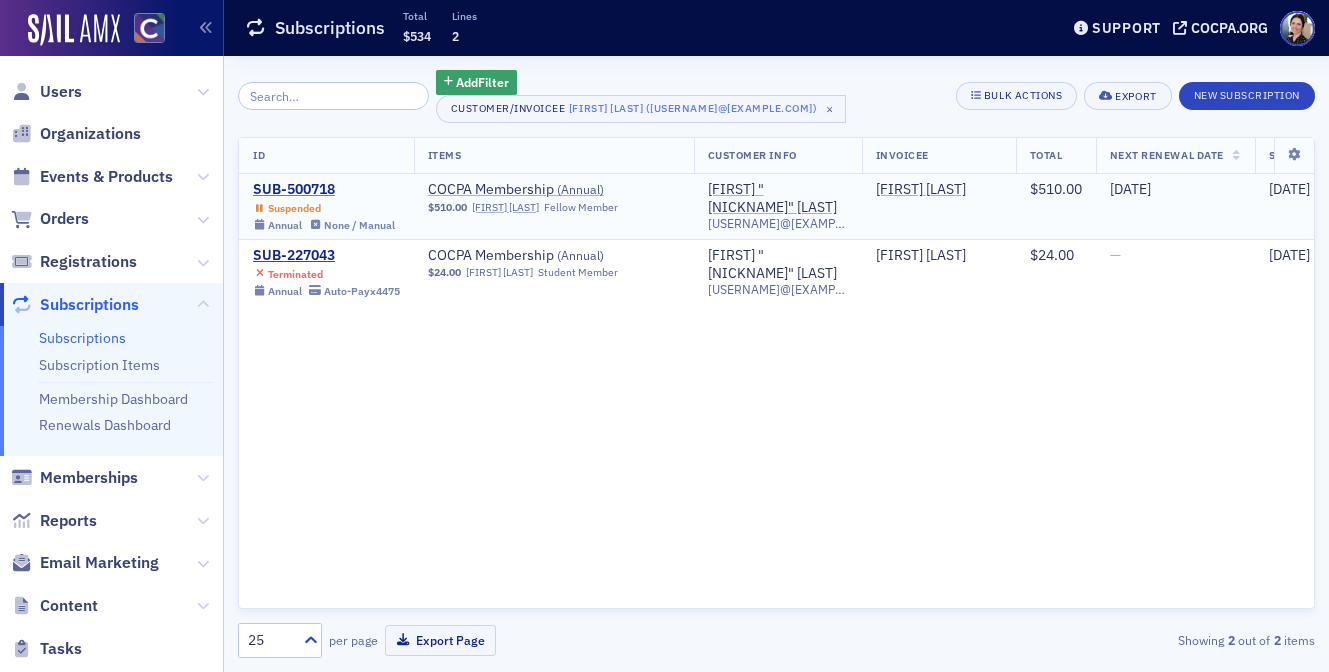 click on "SUB-500718" 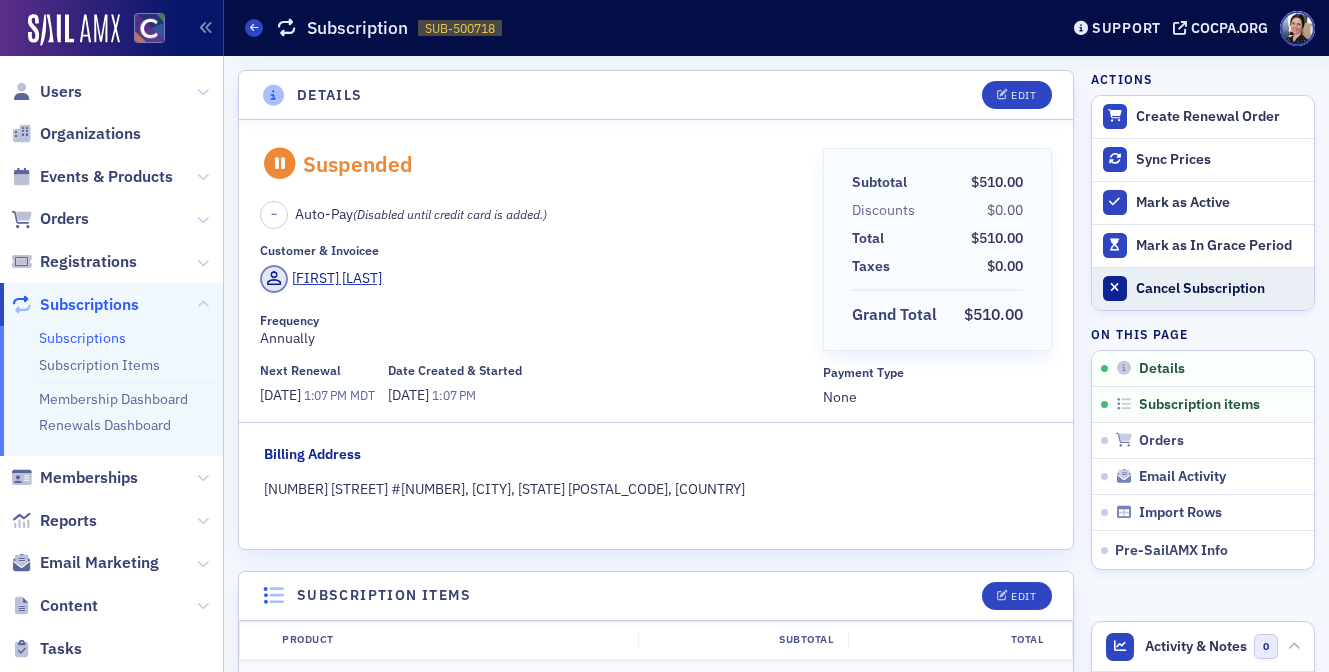 click on "Cancel Subscription" 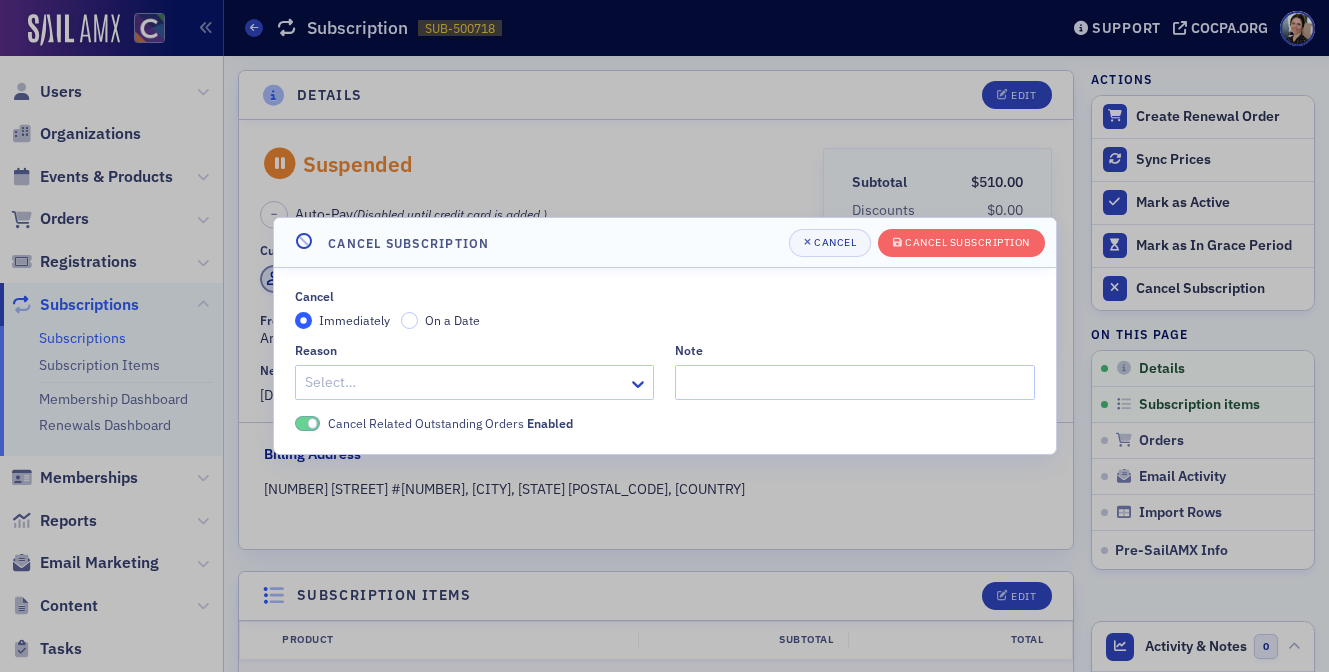 click at bounding box center [465, 382] 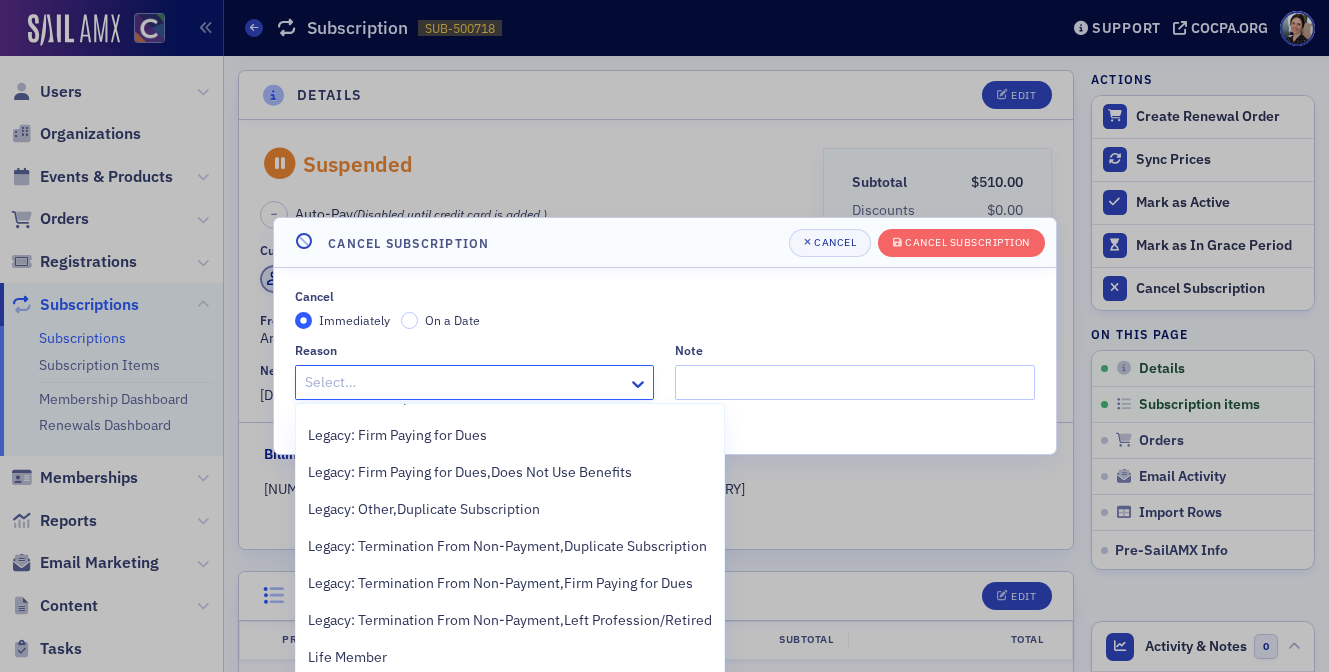 scroll, scrollTop: 407, scrollLeft: 0, axis: vertical 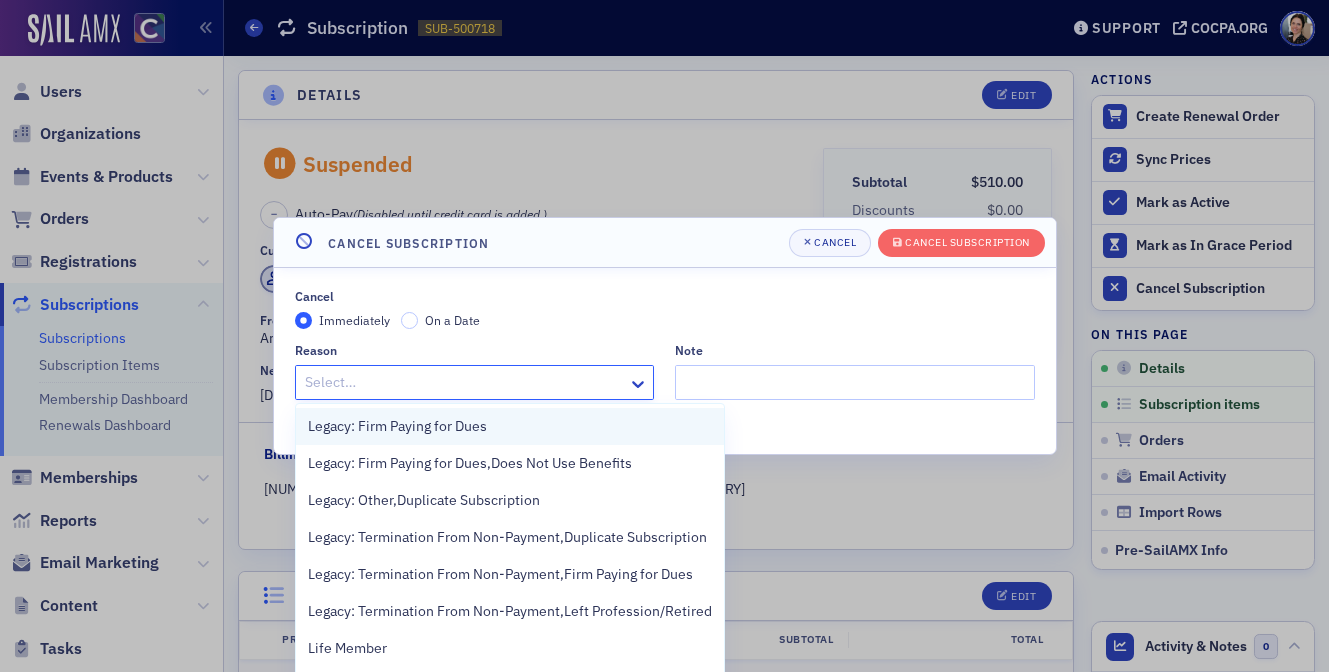 click on "Legacy: Firm Paying for Dues" at bounding box center [397, 426] 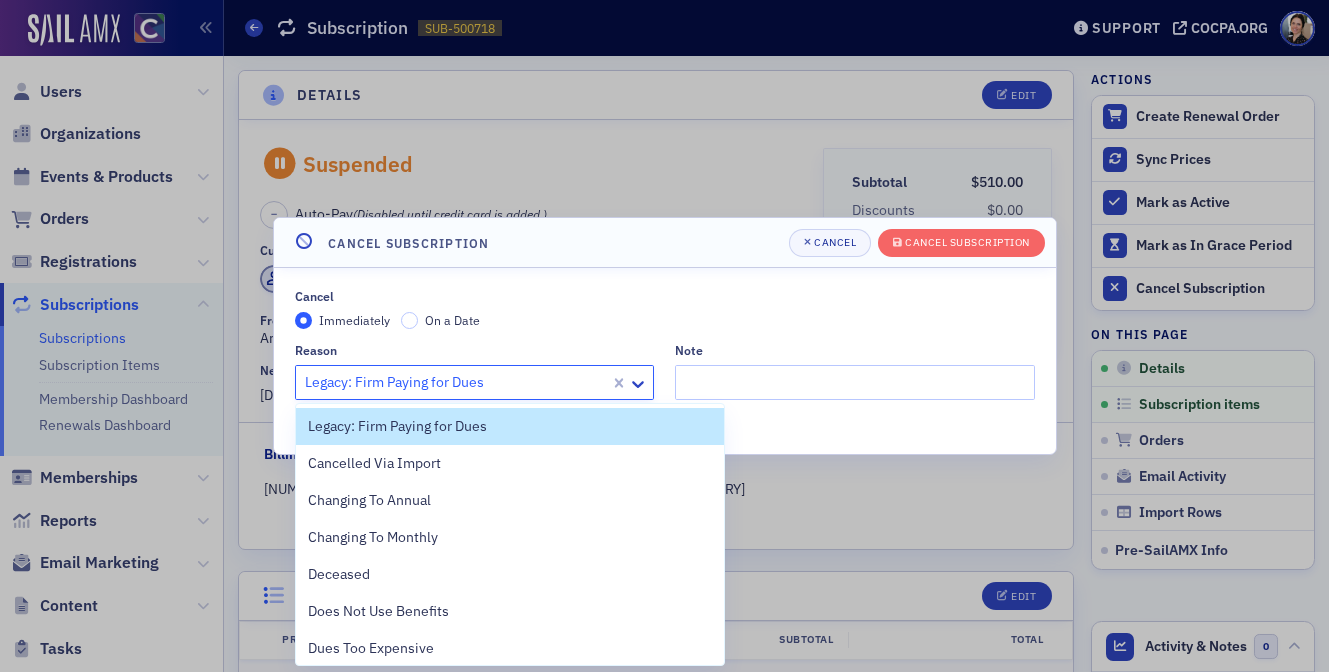 click at bounding box center (456, 382) 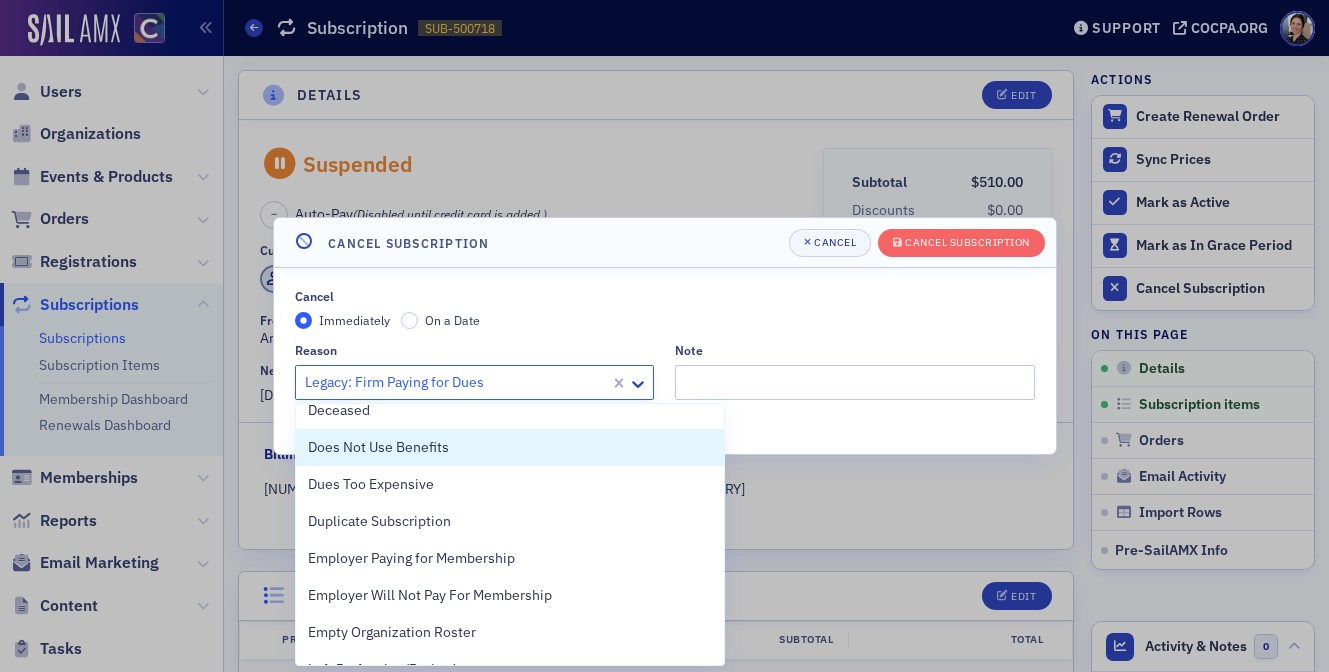 scroll, scrollTop: 167, scrollLeft: 0, axis: vertical 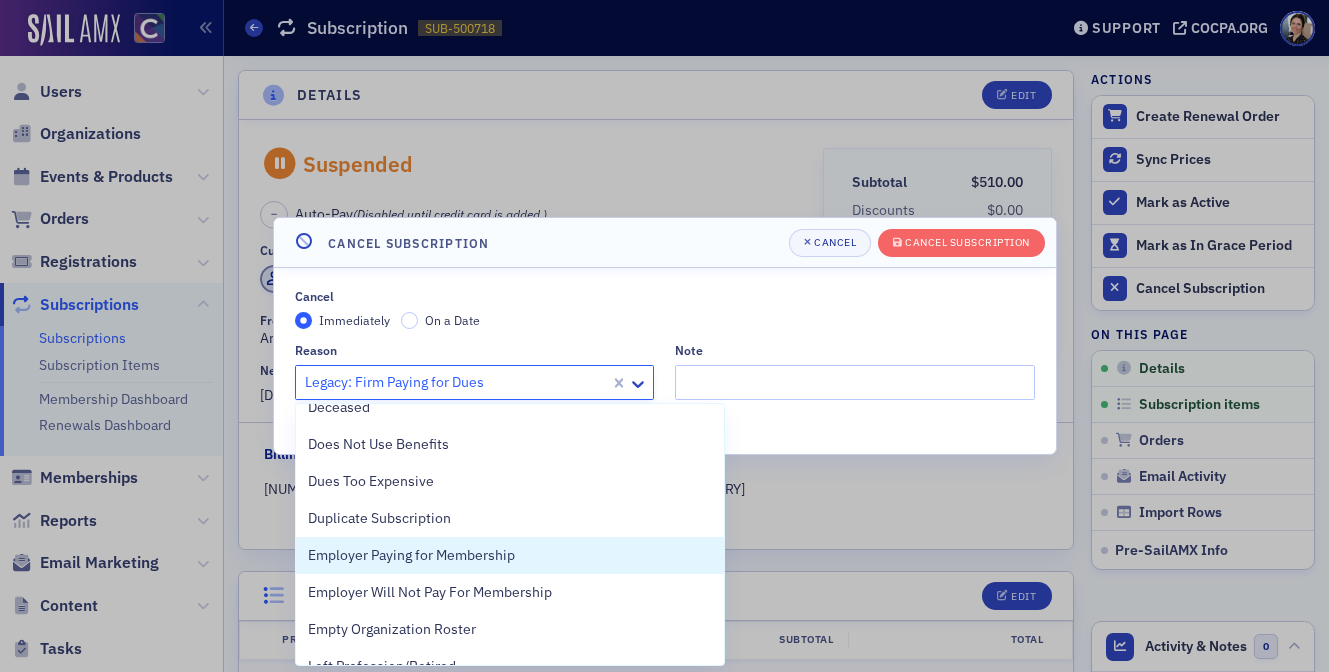 click on "Employer Paying for Membership" at bounding box center [411, 555] 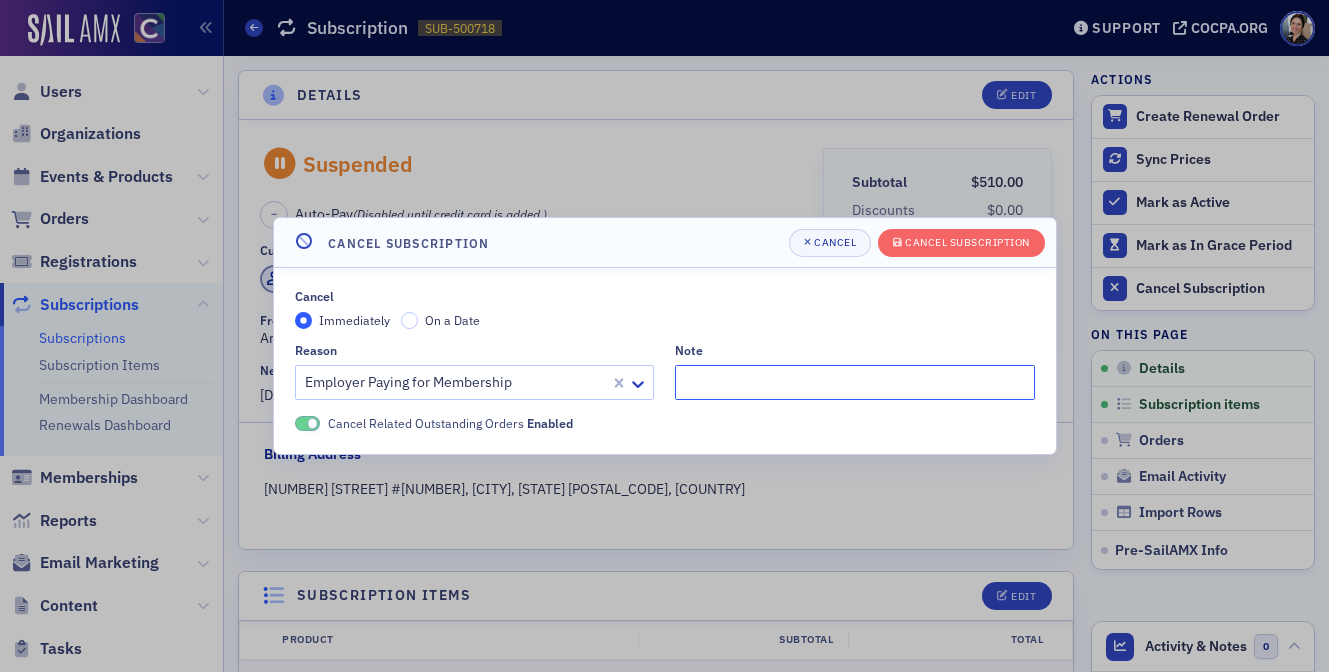 click on "Note" at bounding box center (855, 382) 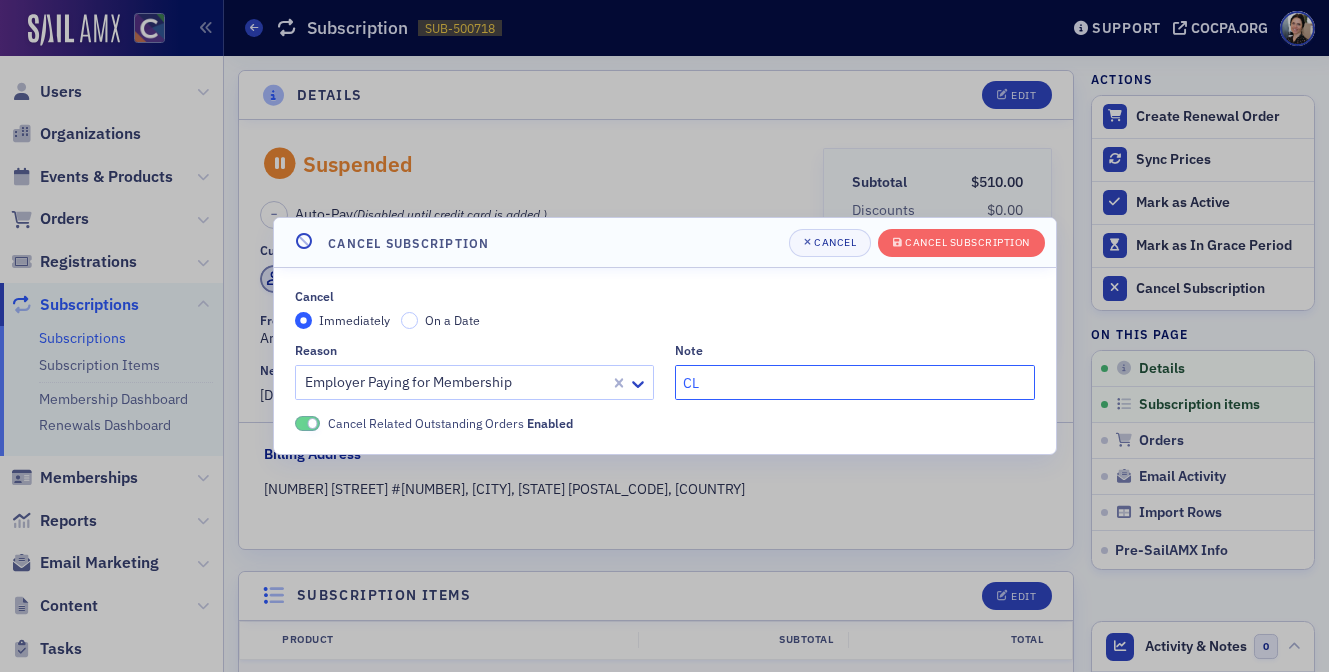 type on "C" 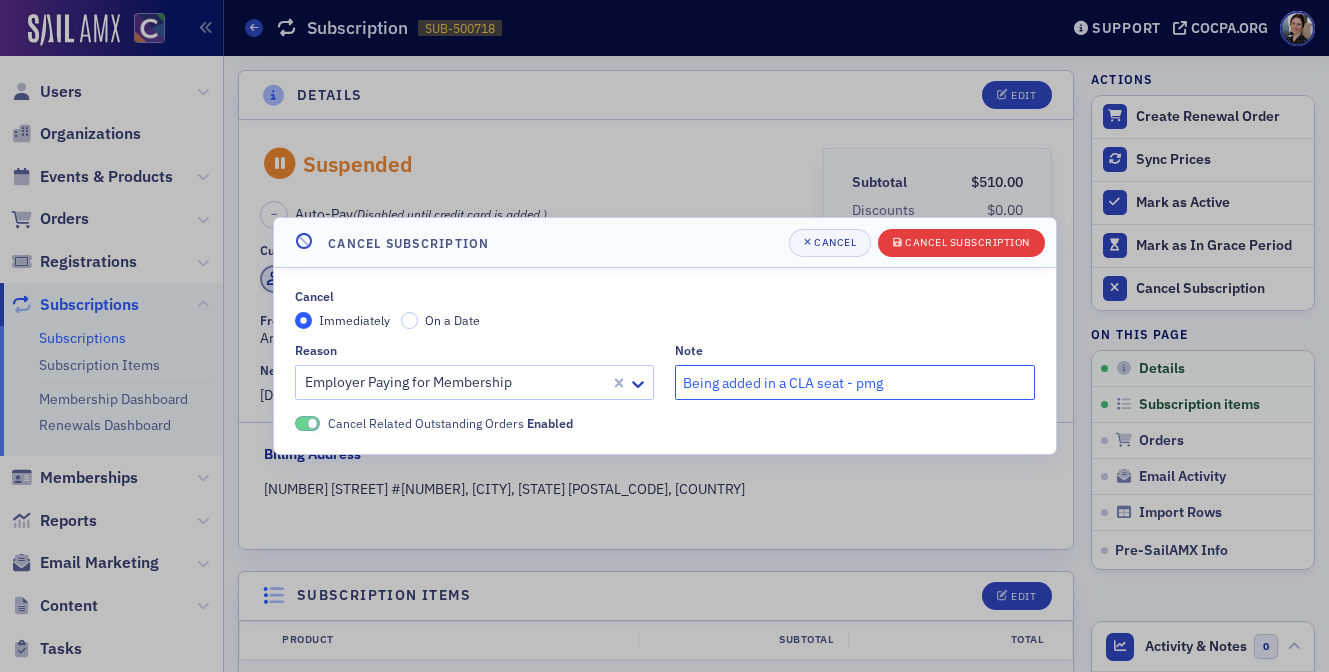 type on "Being added in a CLA seat - pmg" 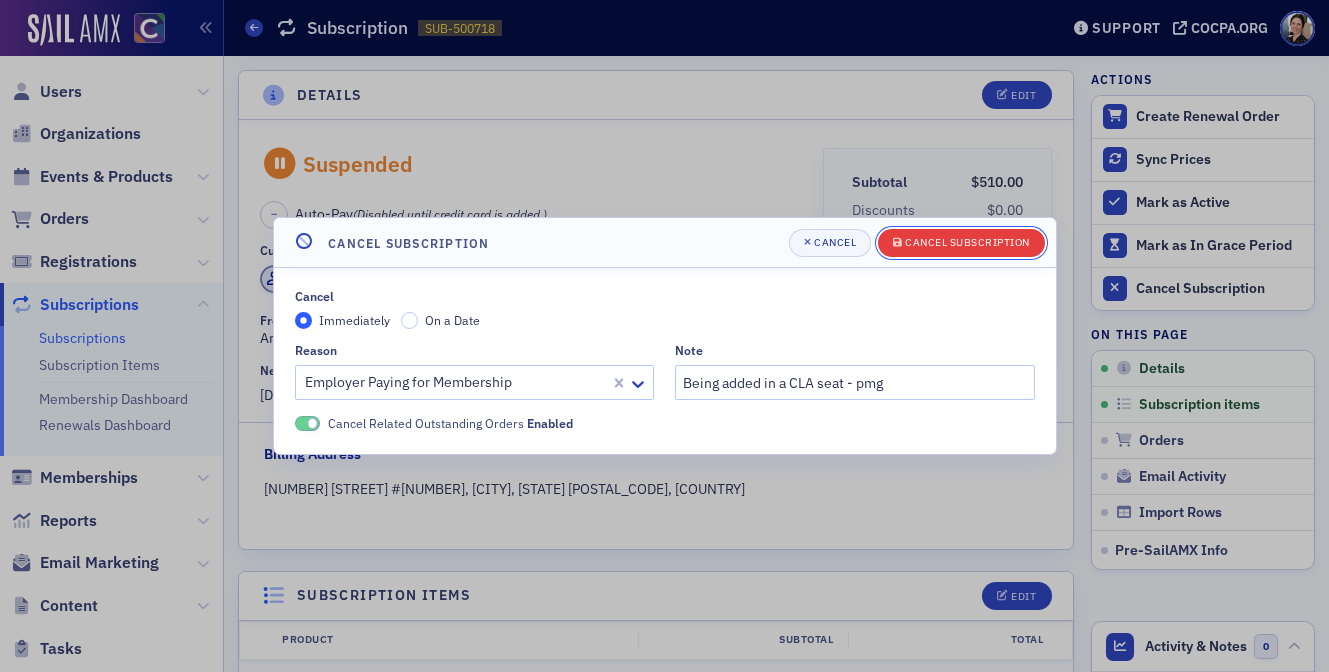 click on "Cancel Subscription" at bounding box center (967, 242) 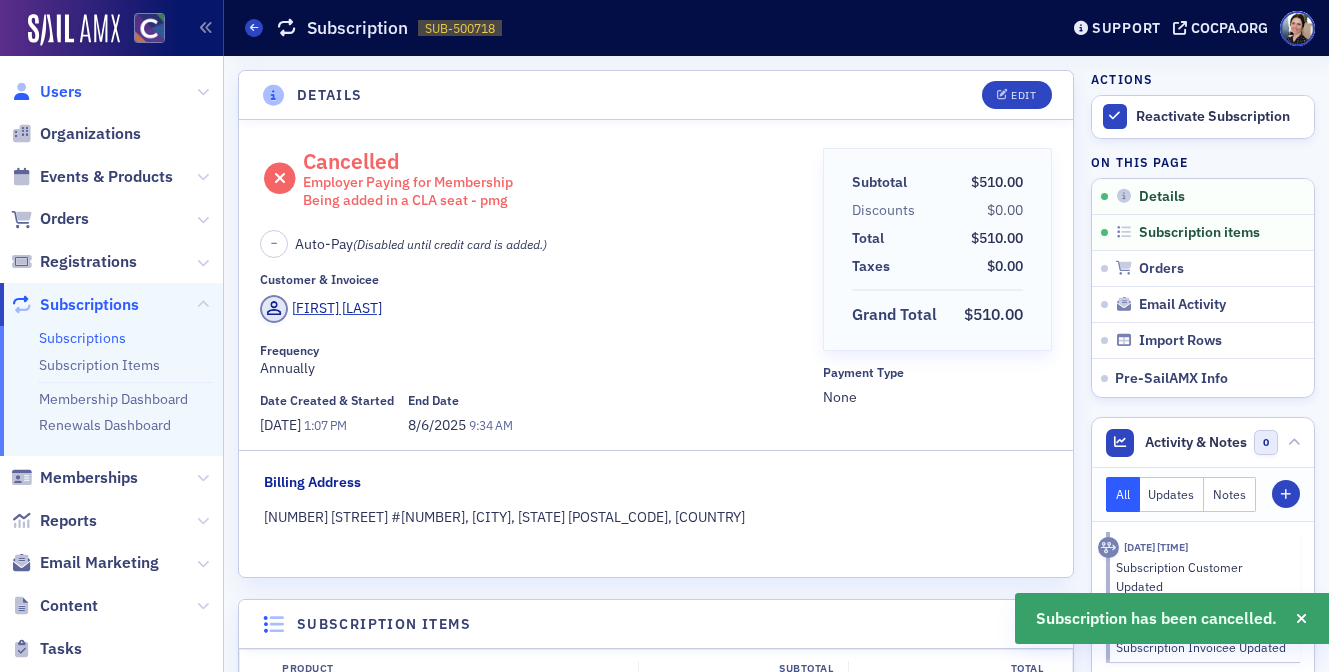 click on "Users" 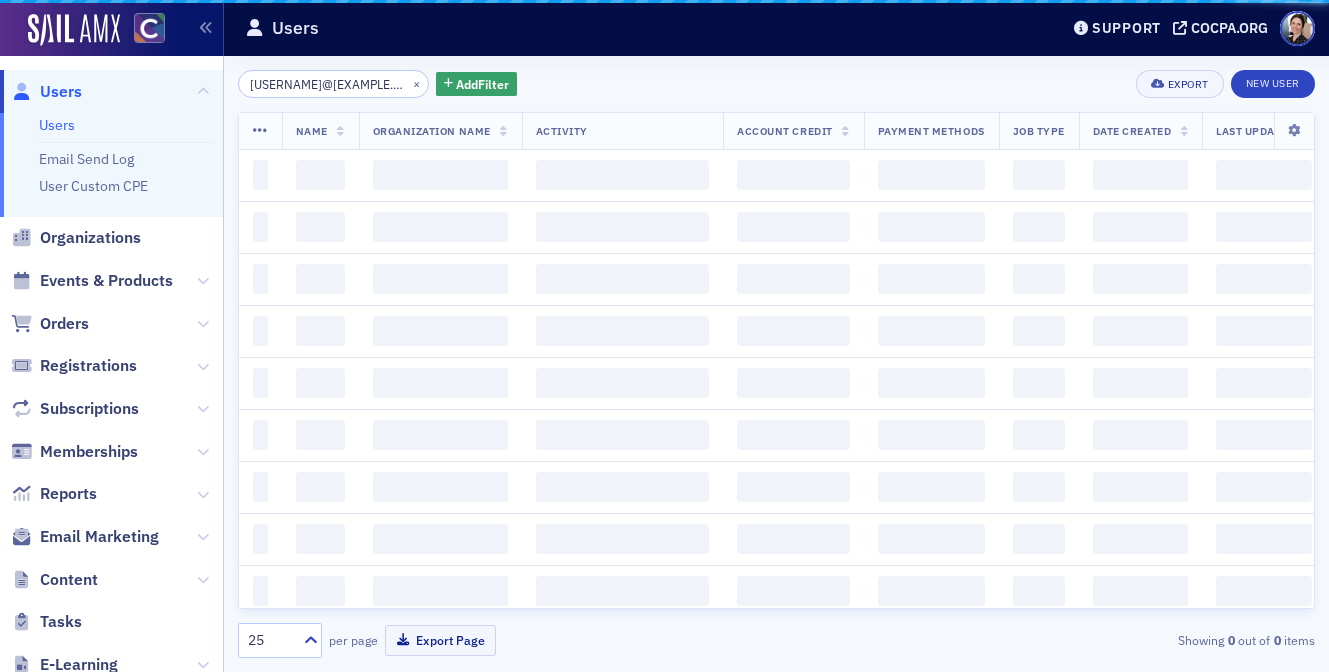 scroll, scrollTop: 0, scrollLeft: 20, axis: horizontal 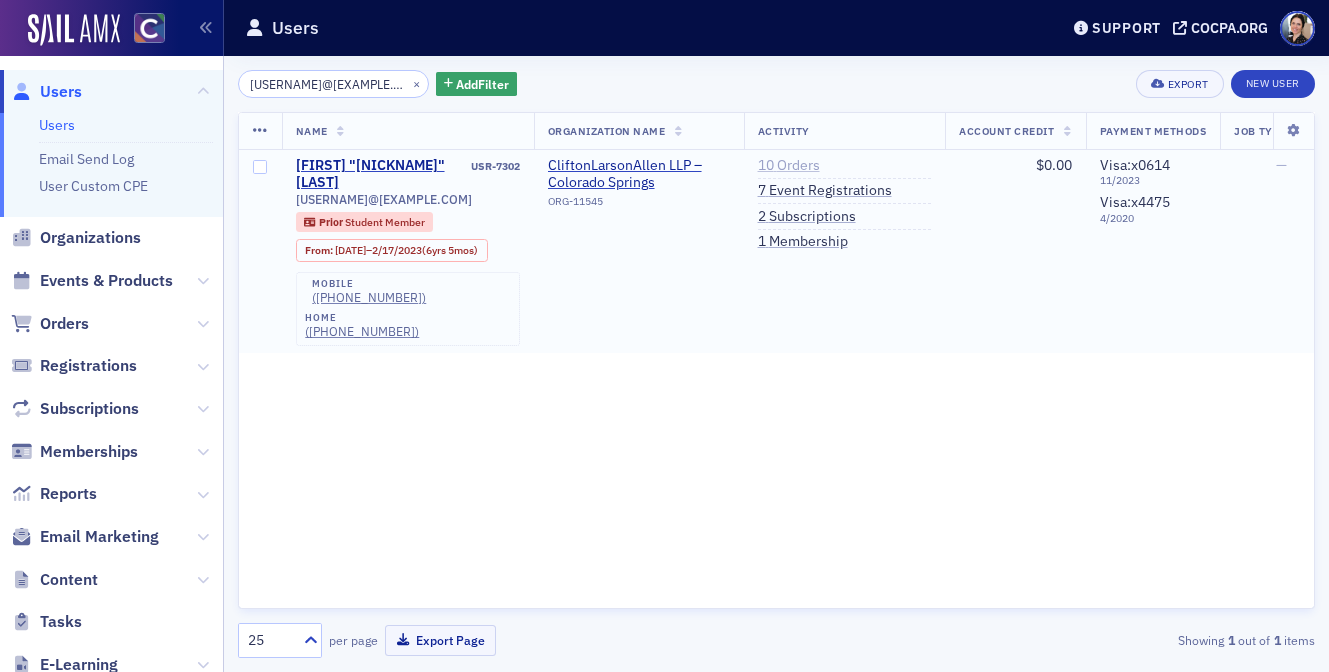 click on "10   Orders" 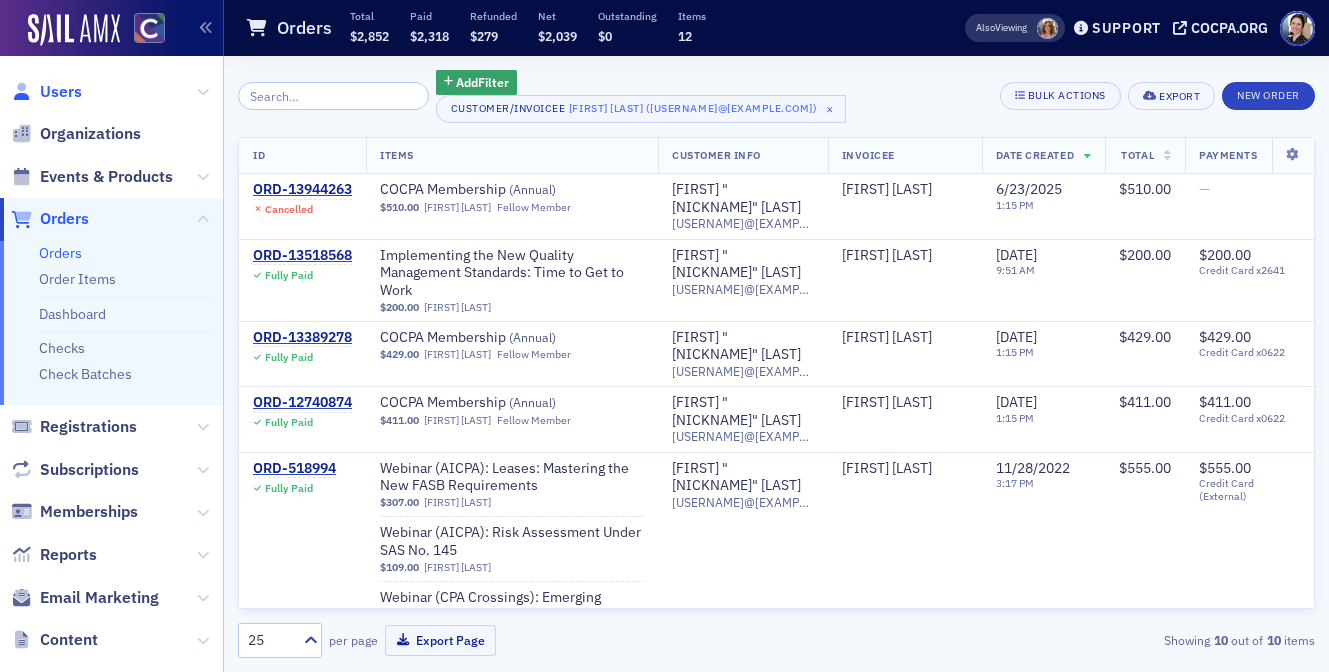 click on "Users" 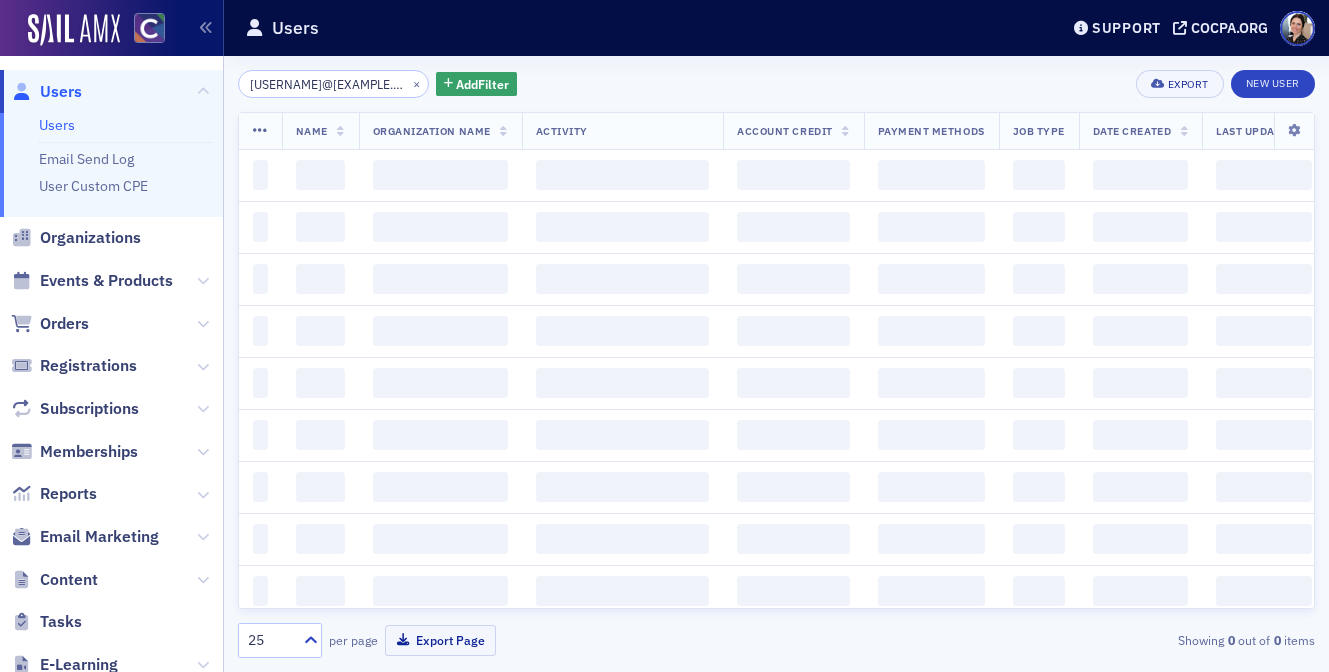 scroll, scrollTop: 0, scrollLeft: 20, axis: horizontal 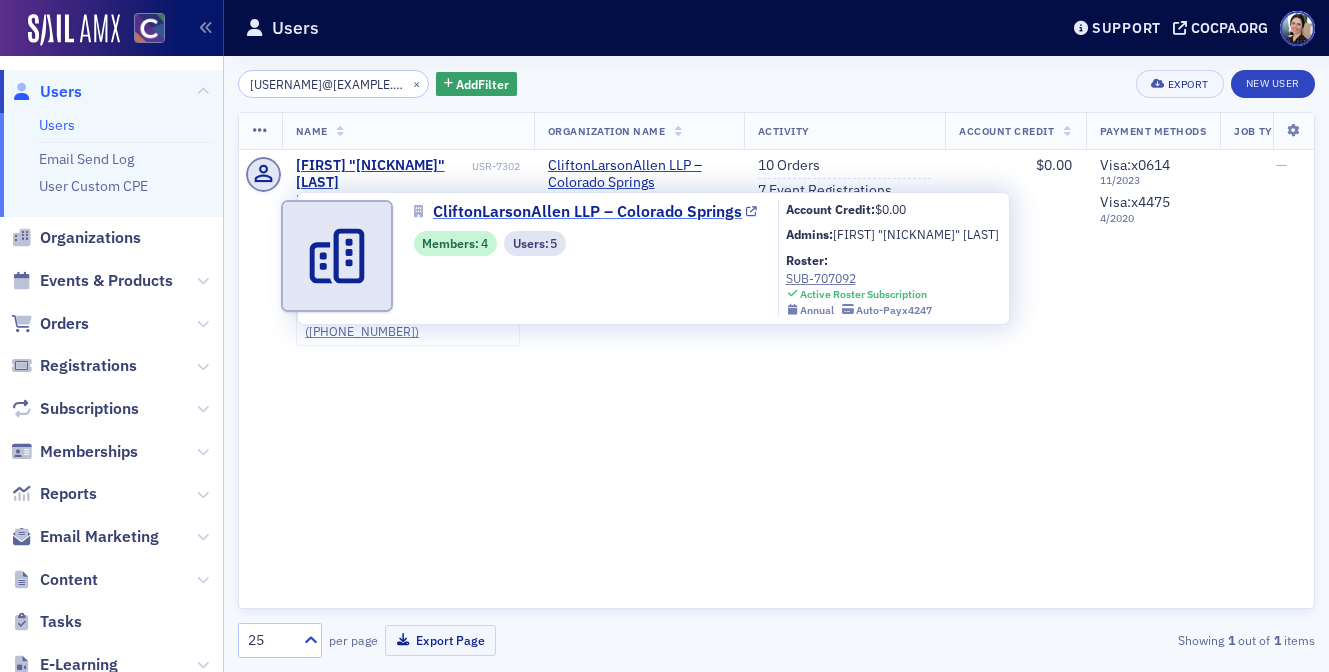 click on "CliftonLarsonAllen LLP – Colorado Springs" at bounding box center [587, 212] 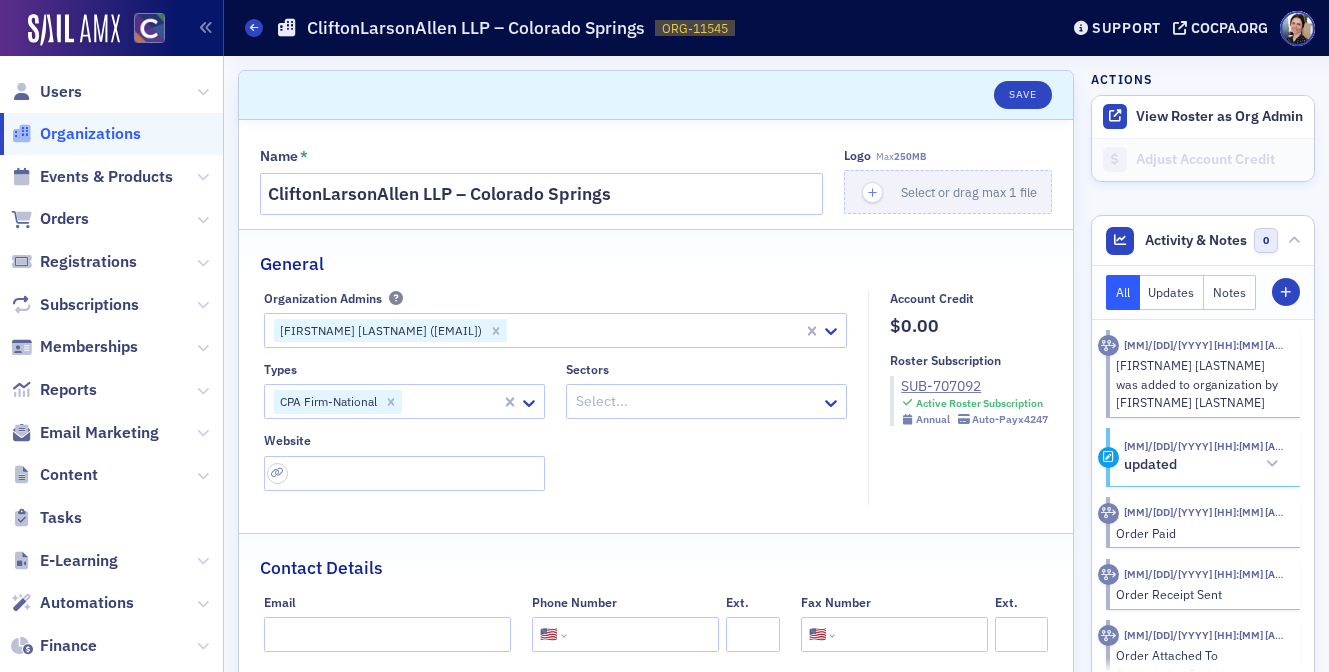 select on "US" 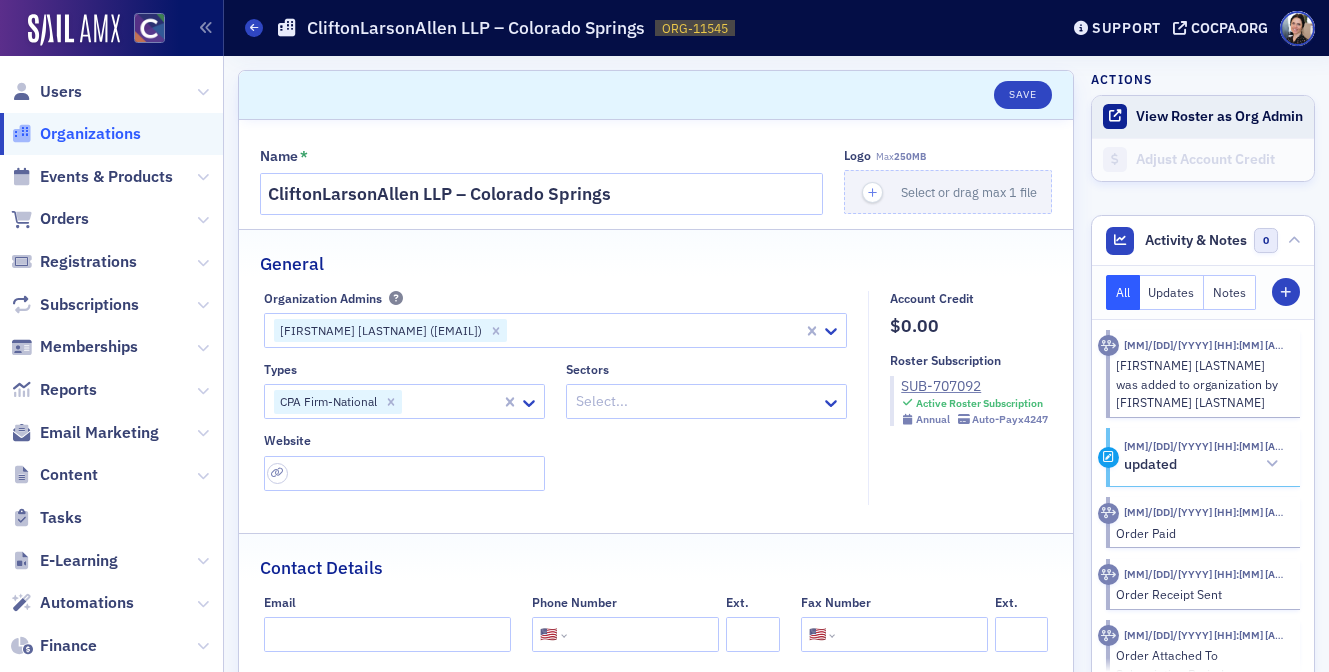 click on "View Roster as Org Admin" 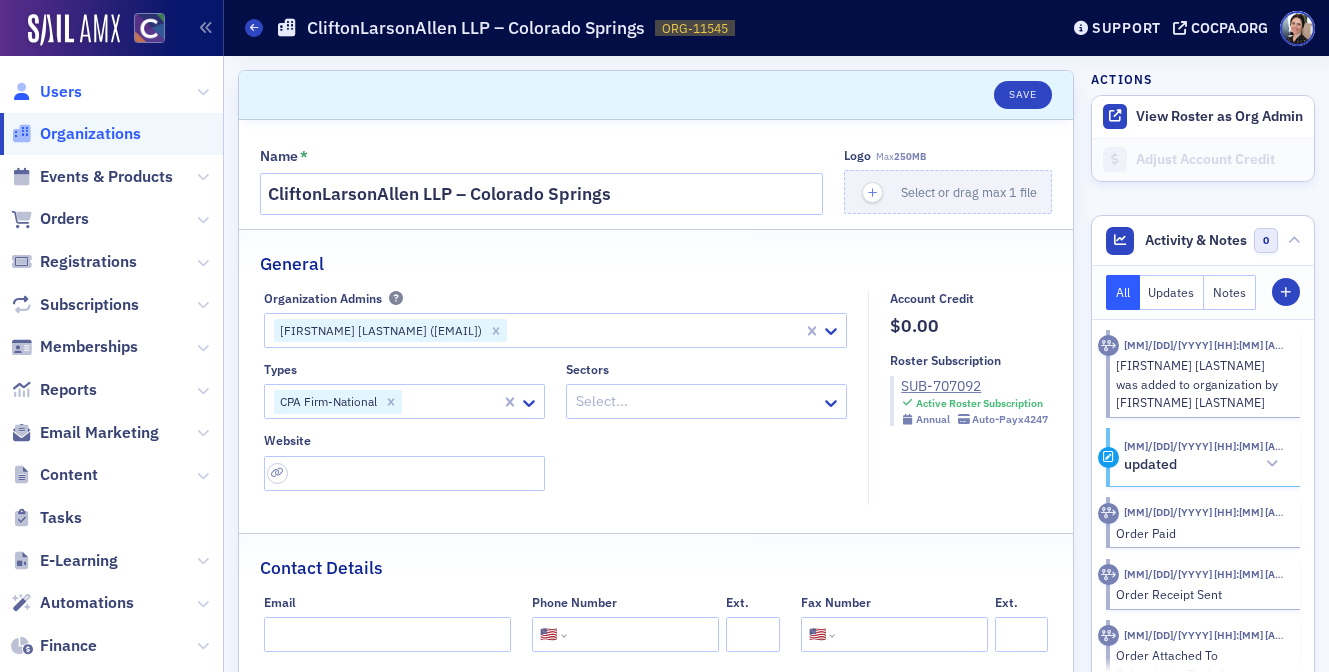 click on "Users" 